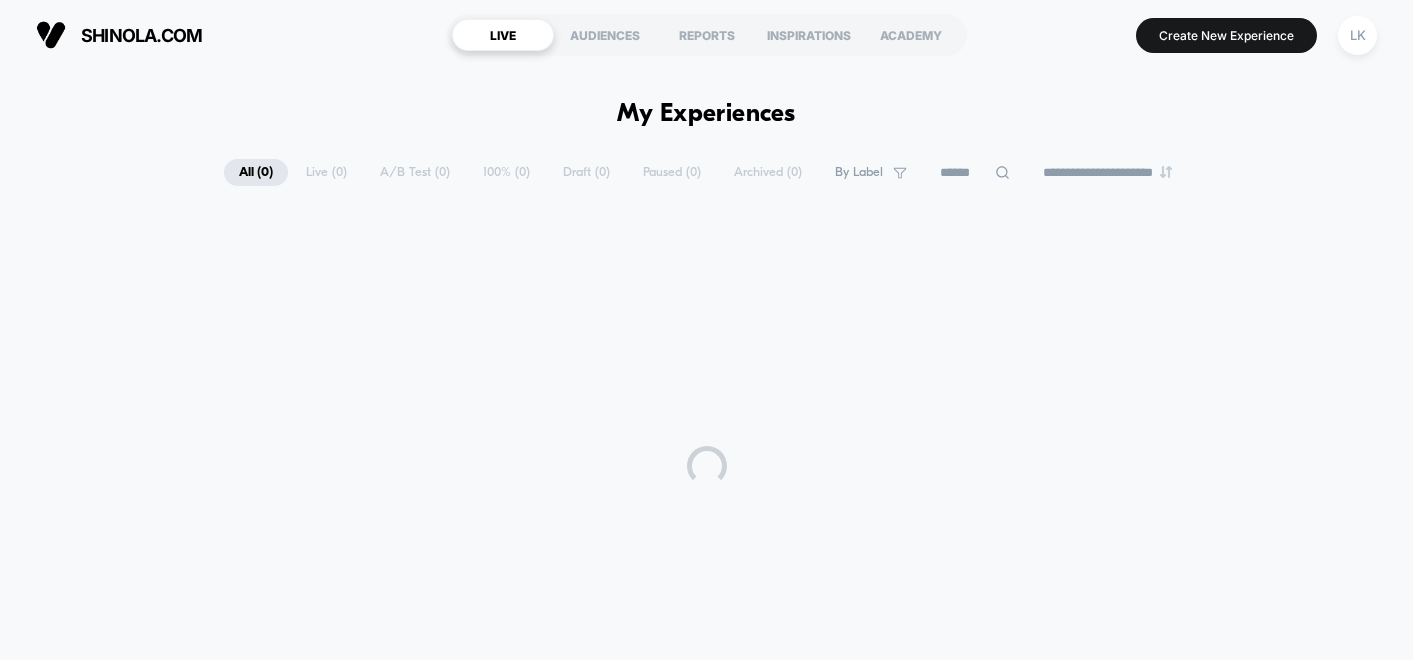 scroll, scrollTop: 0, scrollLeft: 0, axis: both 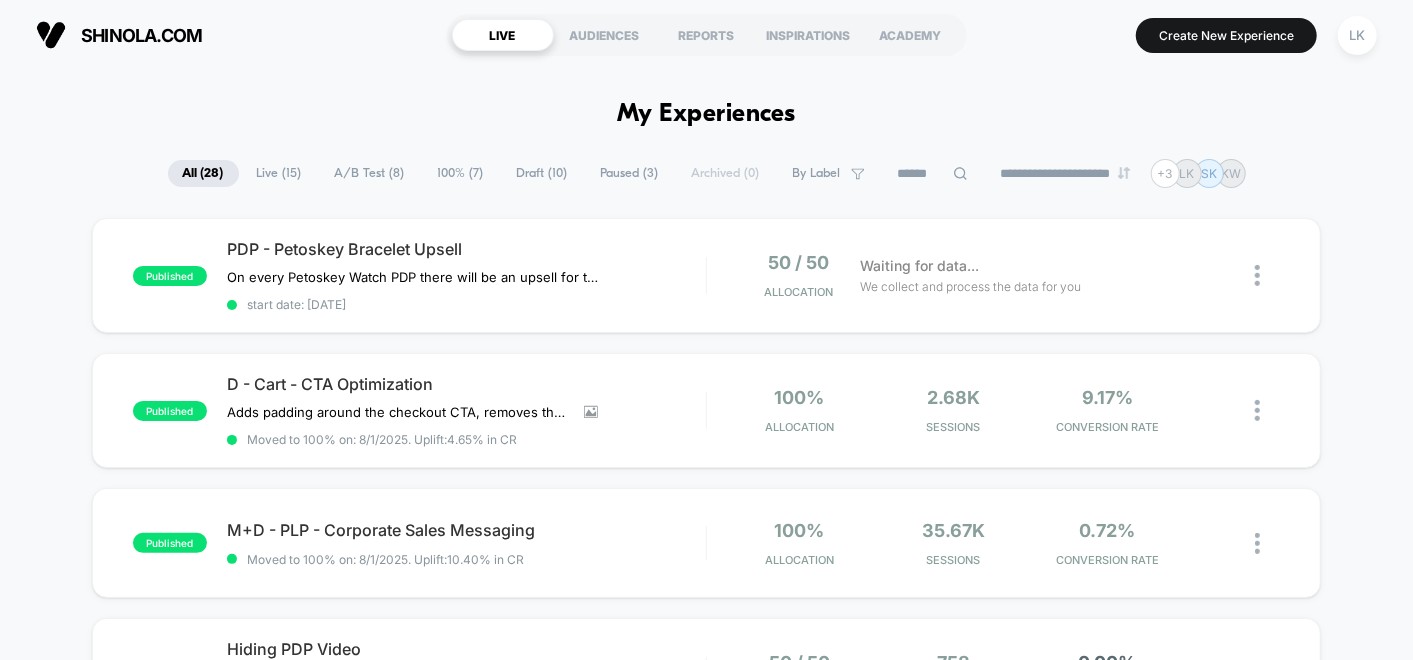 click on "A/B Test ( 8 )" at bounding box center [370, 173] 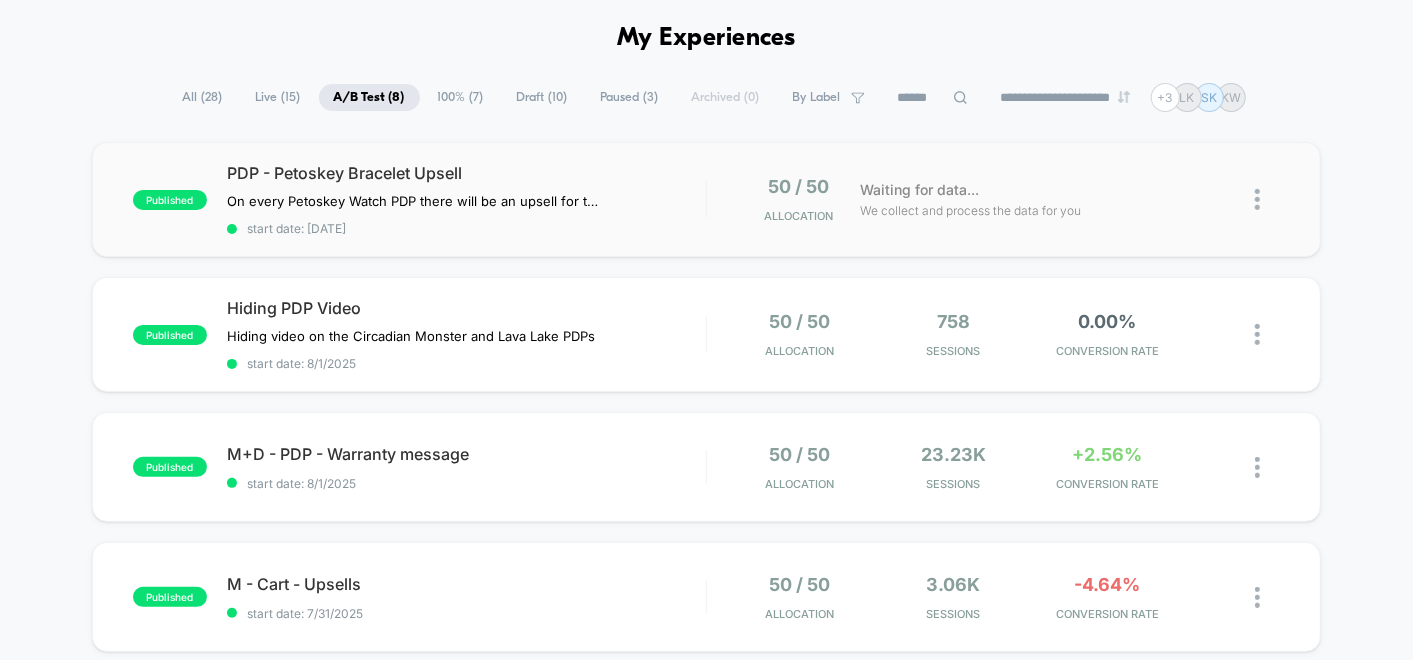 scroll, scrollTop: 111, scrollLeft: 0, axis: vertical 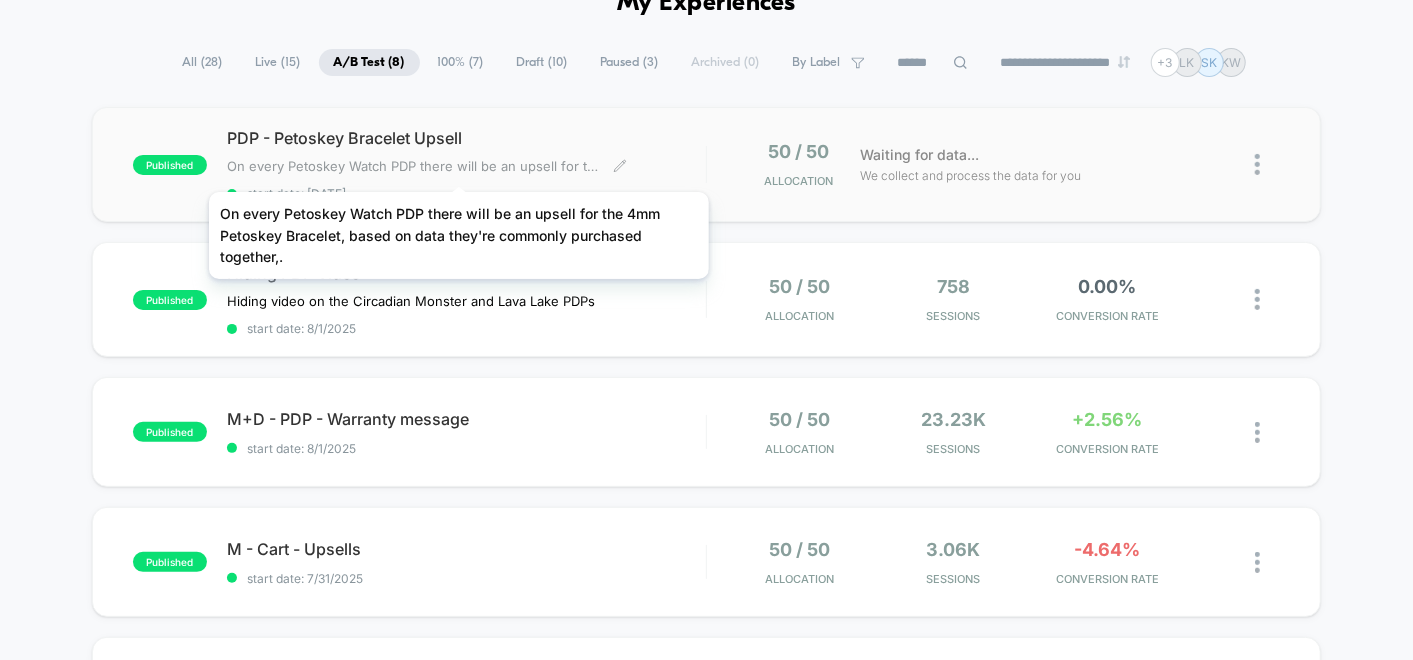 click on "On every Petoskey Watch PDP there will be an upsell for the 4mm Petoskey Bracelet, based on data they're commonly purchased together,.﻿" at bounding box center (412, 166) 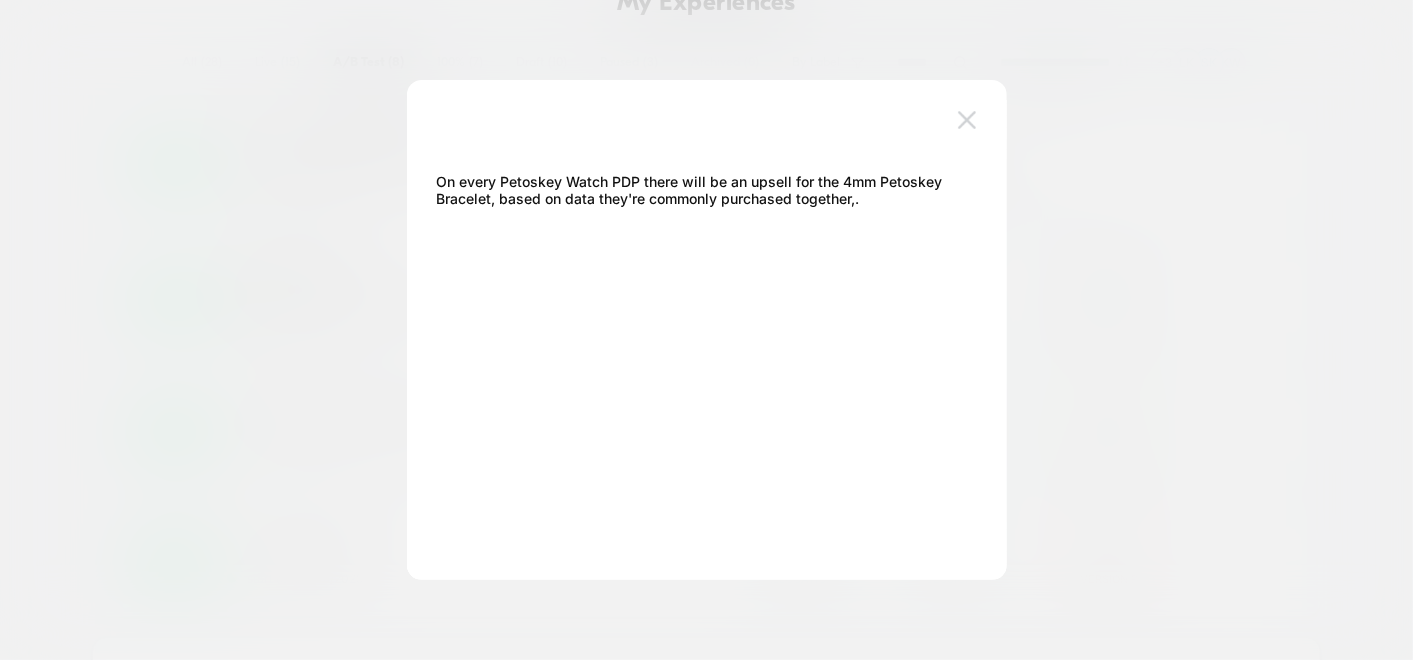 click at bounding box center [967, 120] 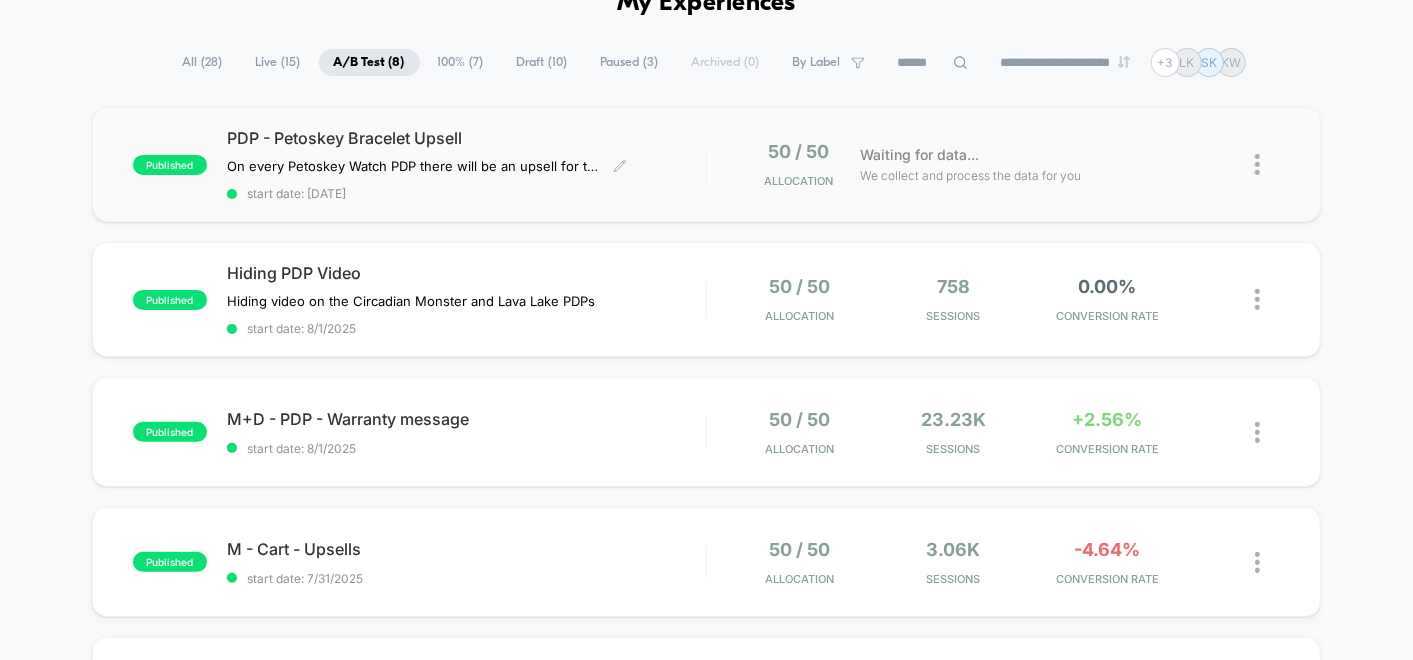 click on "PDP - Petoskey Bracelet Upsell" at bounding box center (466, 138) 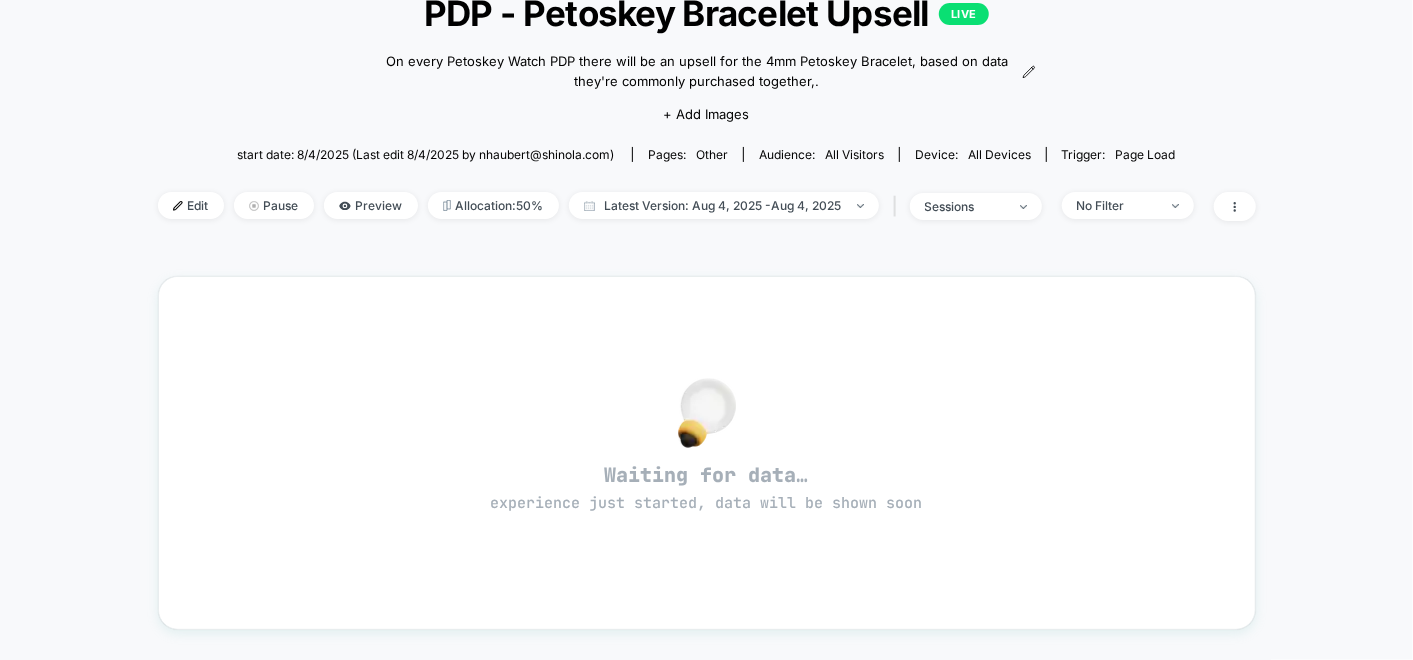 scroll, scrollTop: 0, scrollLeft: 0, axis: both 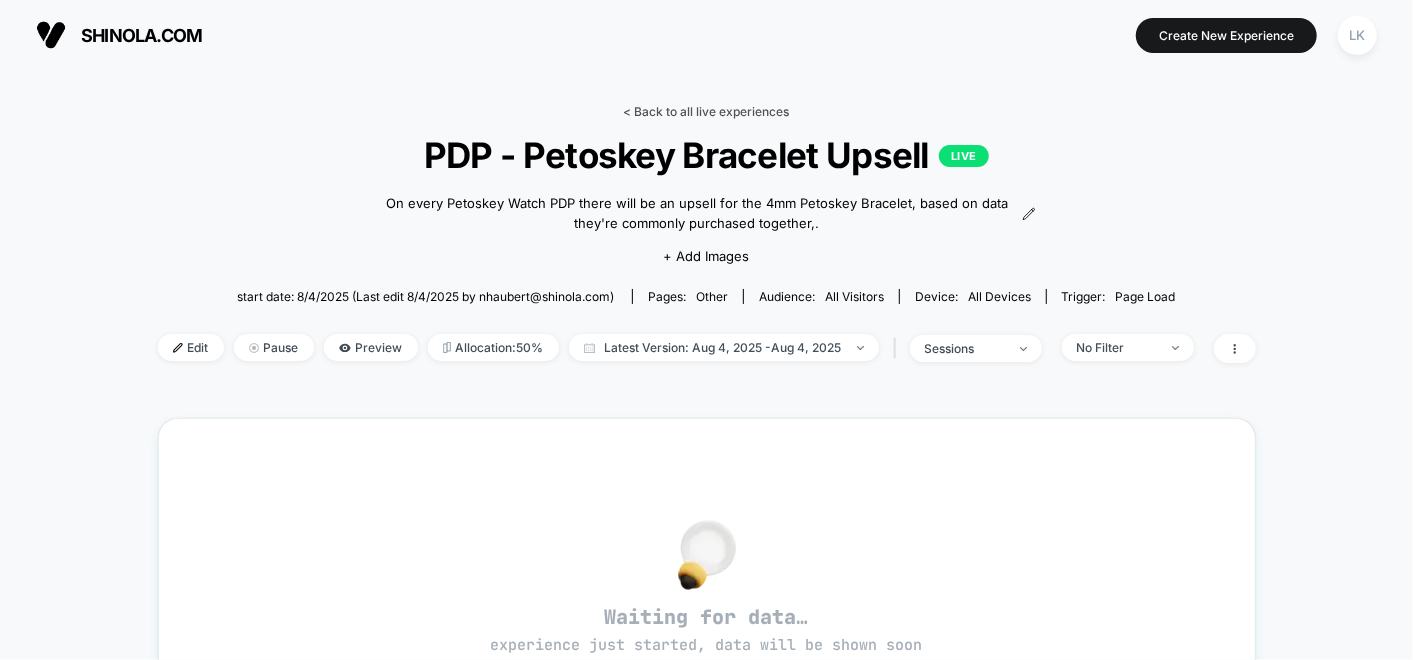 click on "< Back to all live experiences" at bounding box center [707, 111] 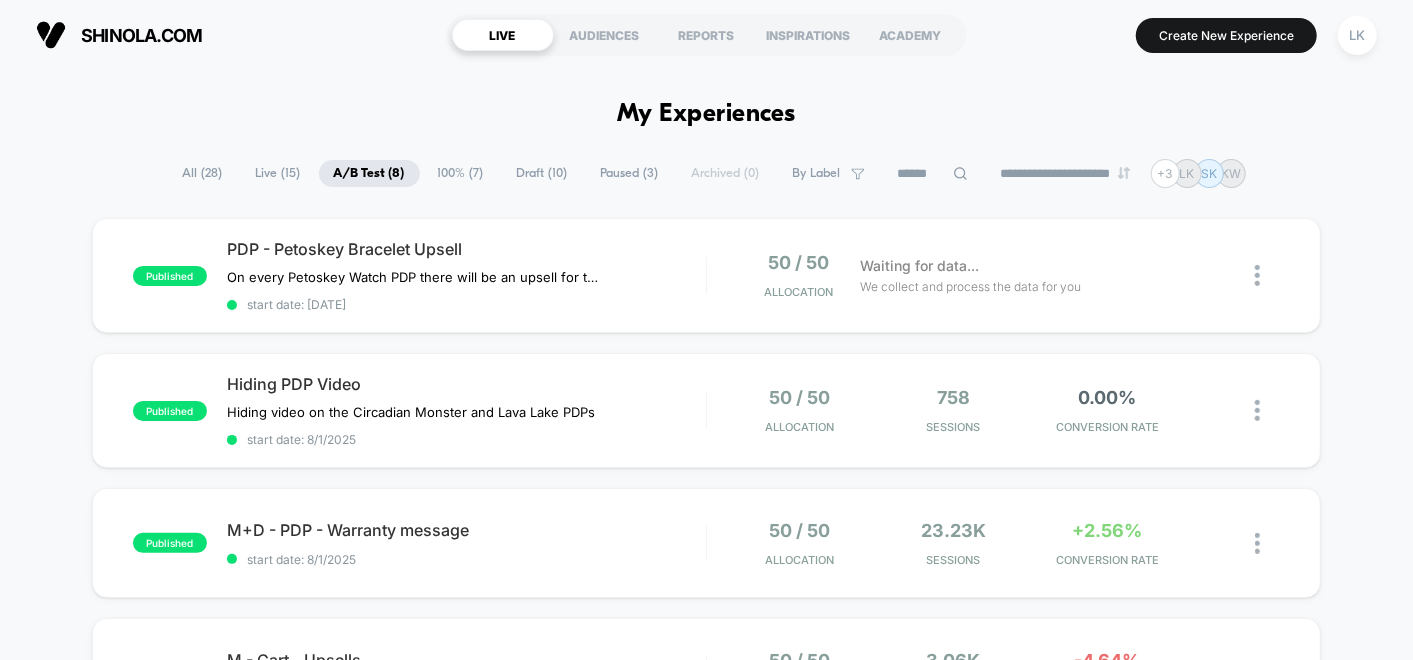 click on "Draft ( 10 )" at bounding box center [542, 173] 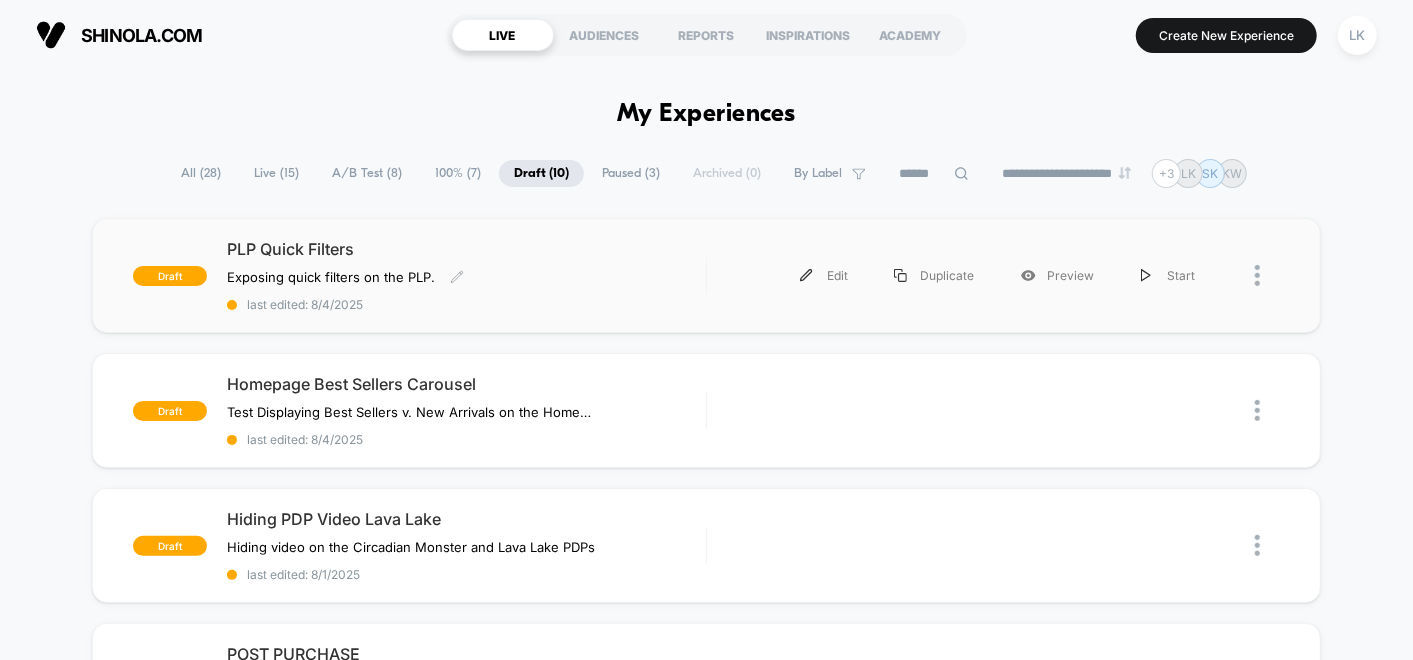 click on "M+D - Men's Watches PLP - Hide Collections
Exposing quick filters on the PLP.  Click to edit experience details Exposing quick filters on the PLP.  last edited: [DATE]" at bounding box center (466, 275) 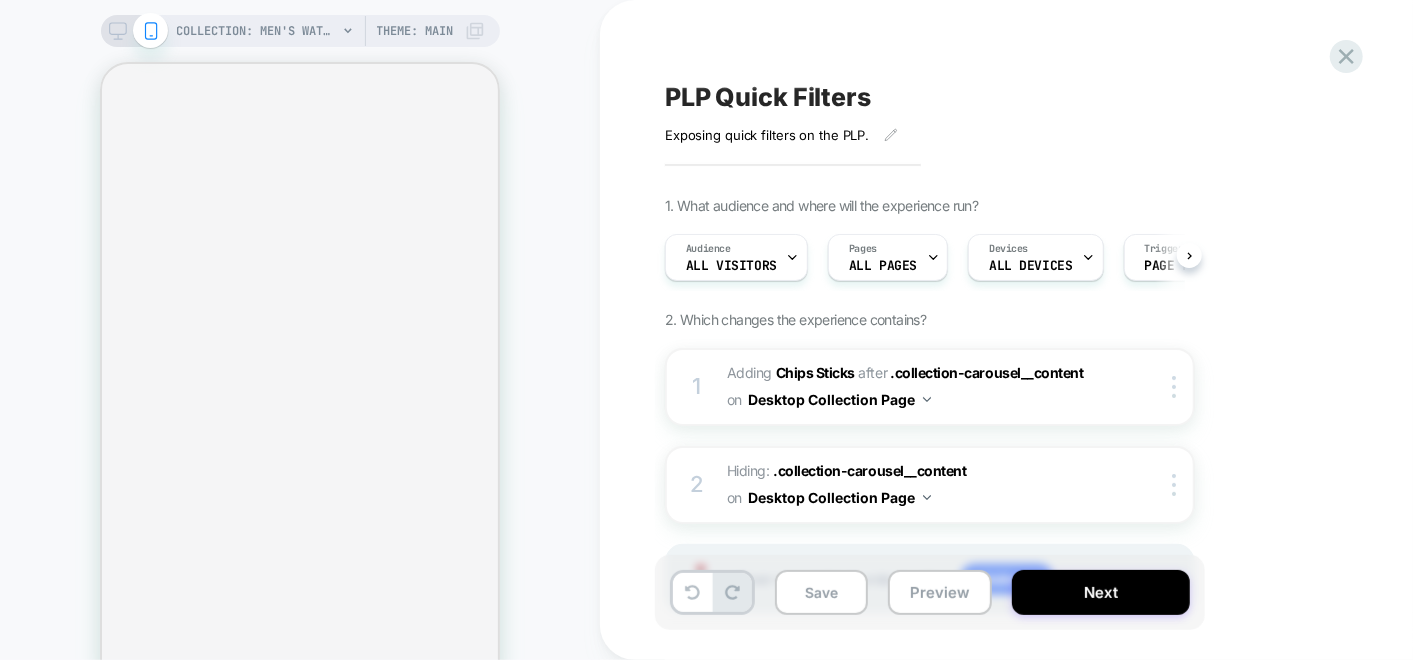 scroll, scrollTop: 0, scrollLeft: 0, axis: both 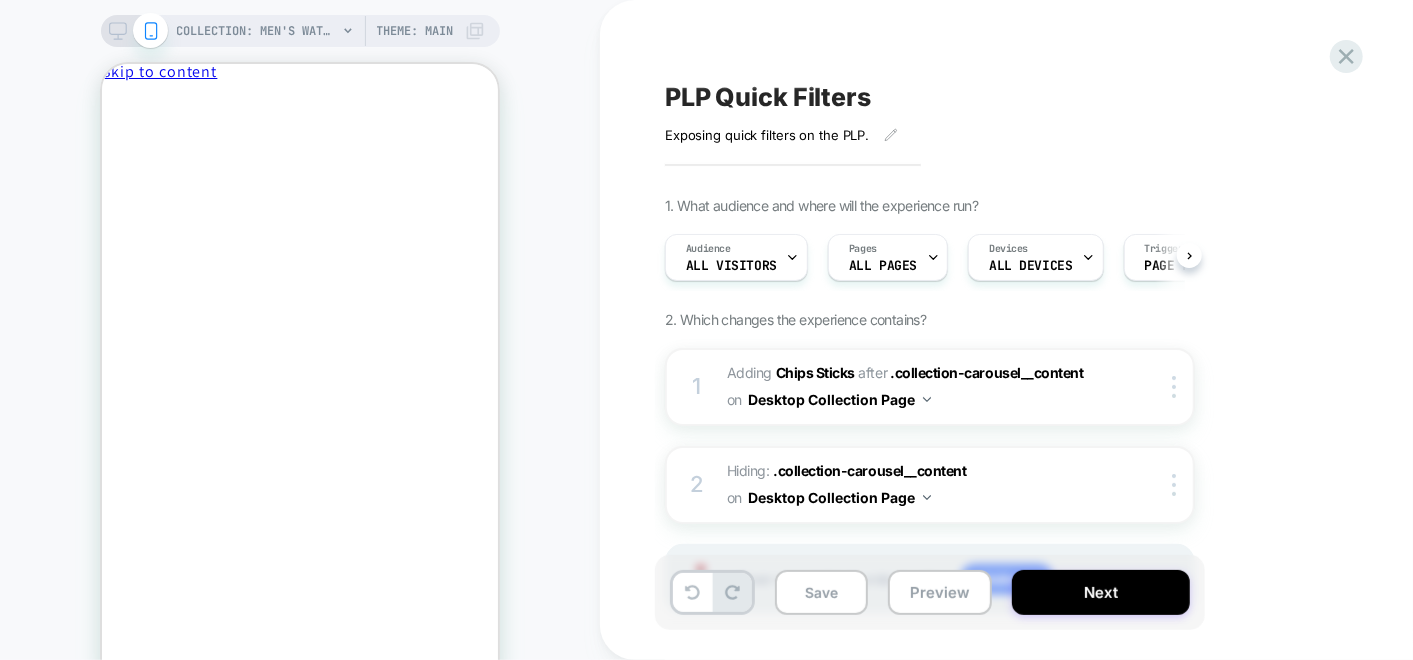 click at bounding box center (134, 31) 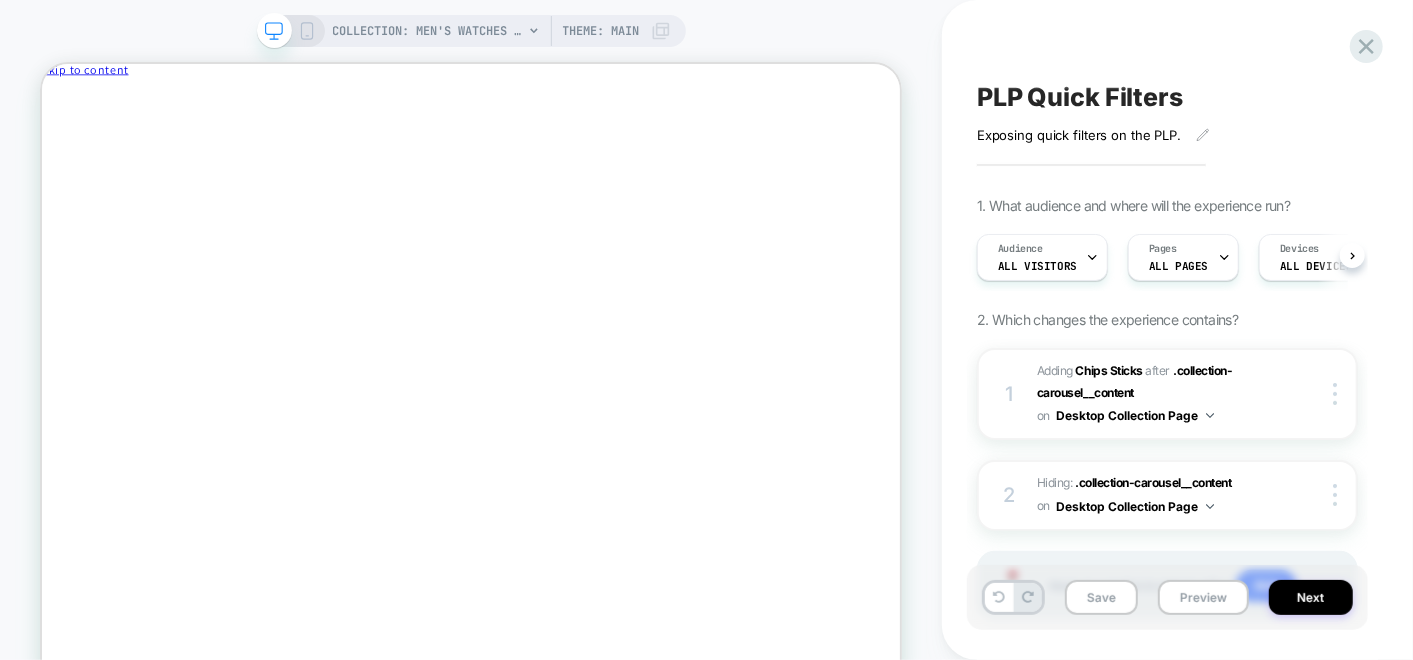 scroll, scrollTop: 0, scrollLeft: 0, axis: both 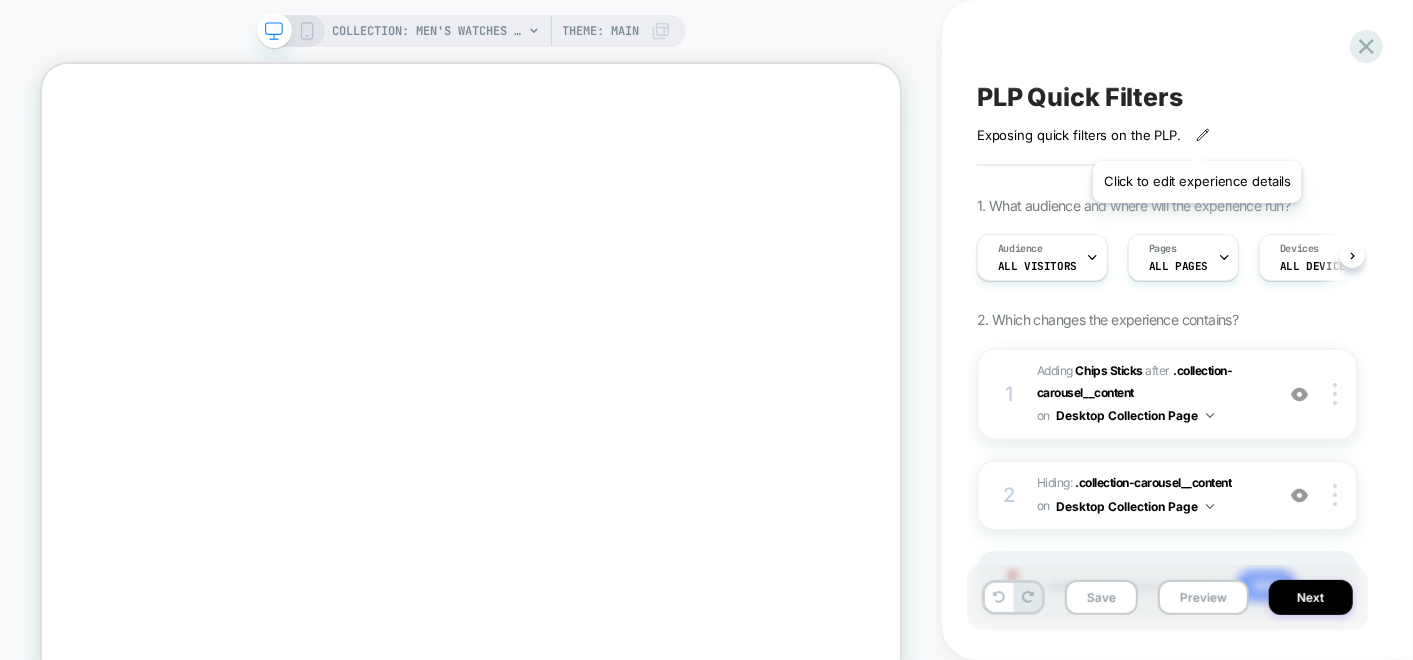 click 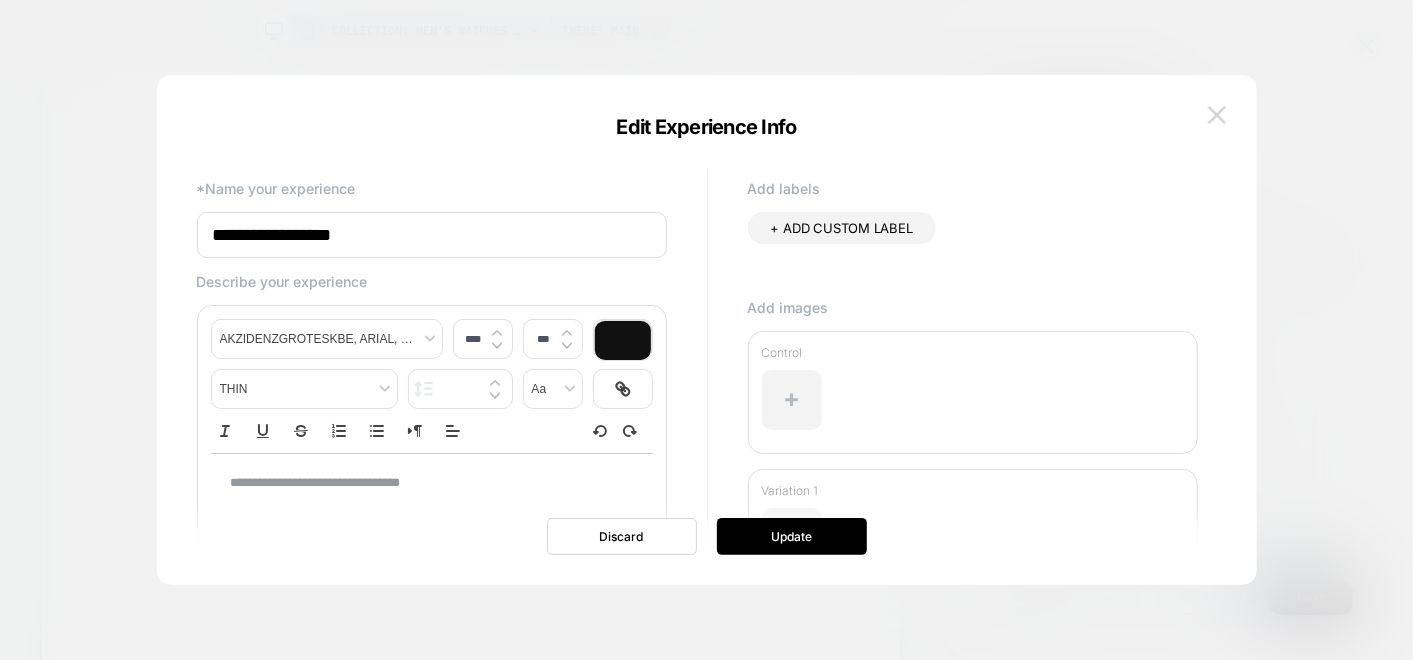 click on "**********" at bounding box center (707, 330) 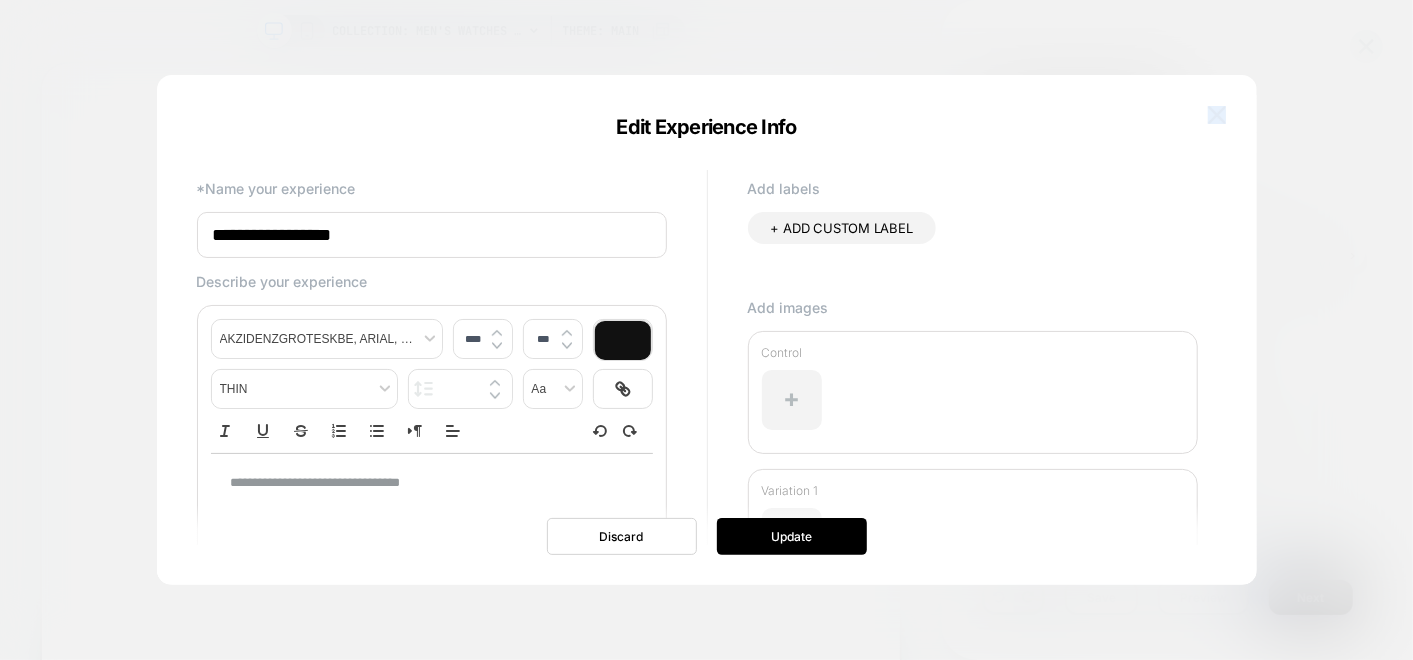 click at bounding box center (1217, 115) 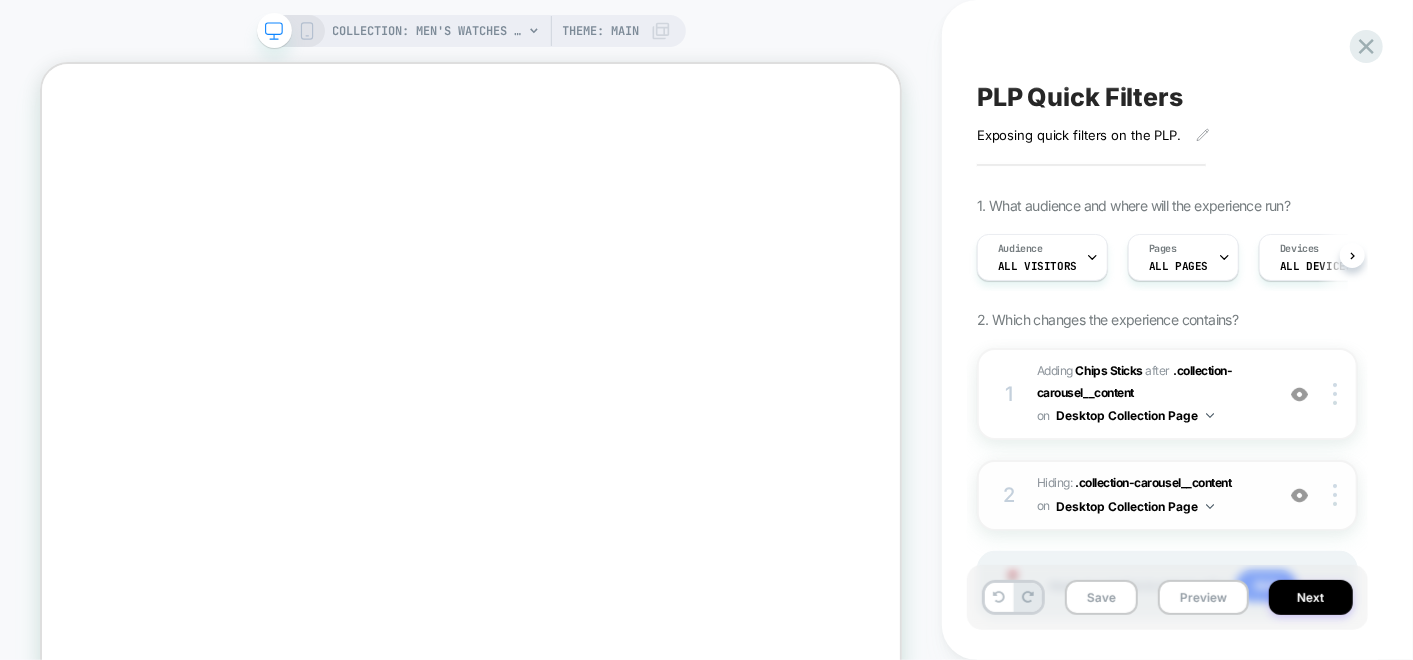 scroll, scrollTop: 108, scrollLeft: 0, axis: vertical 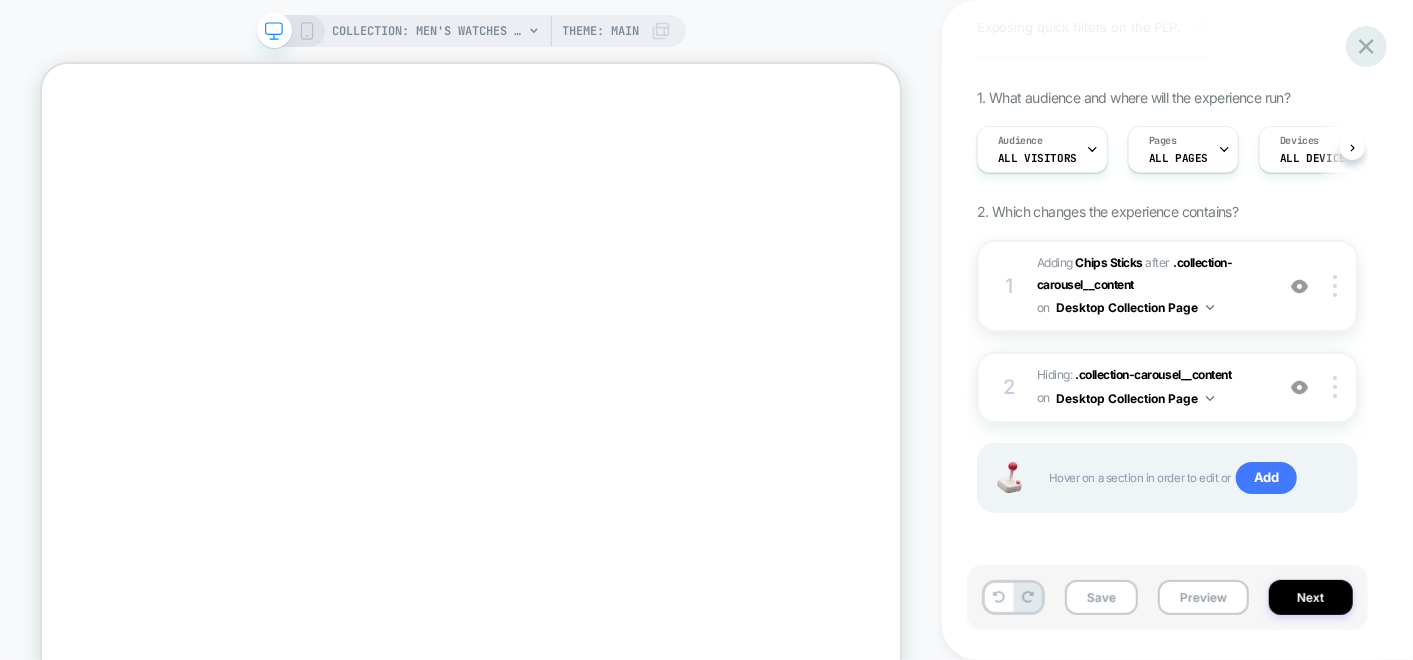 click 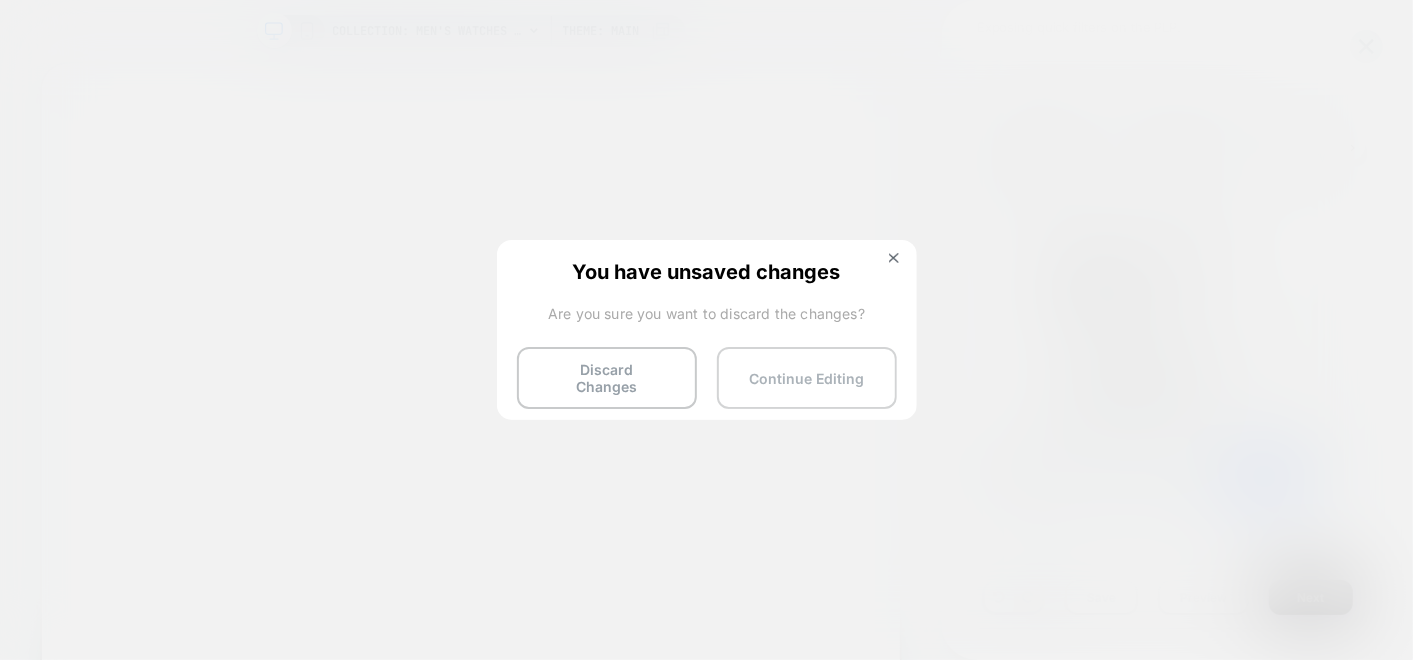 click on "Continue Editing" at bounding box center [807, 378] 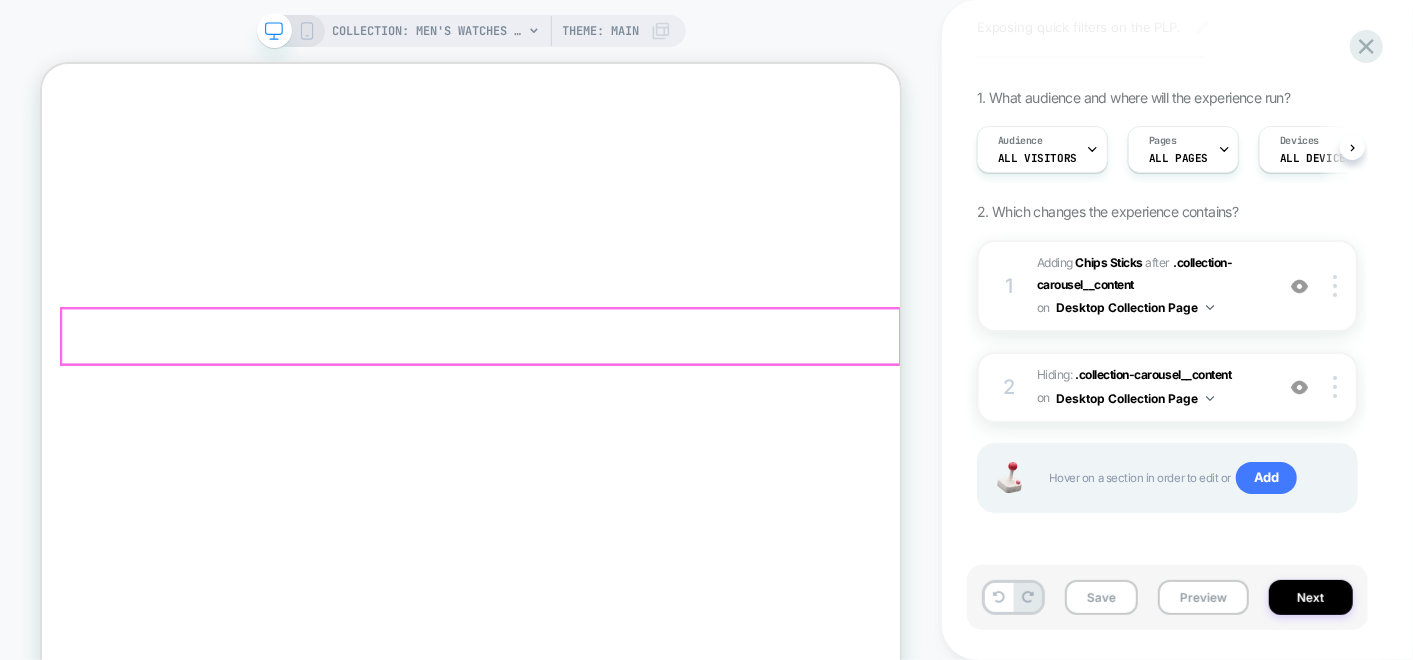 click on "Automatic  Quartz Manual Wind Best Sellers" at bounding box center [613, 63352] 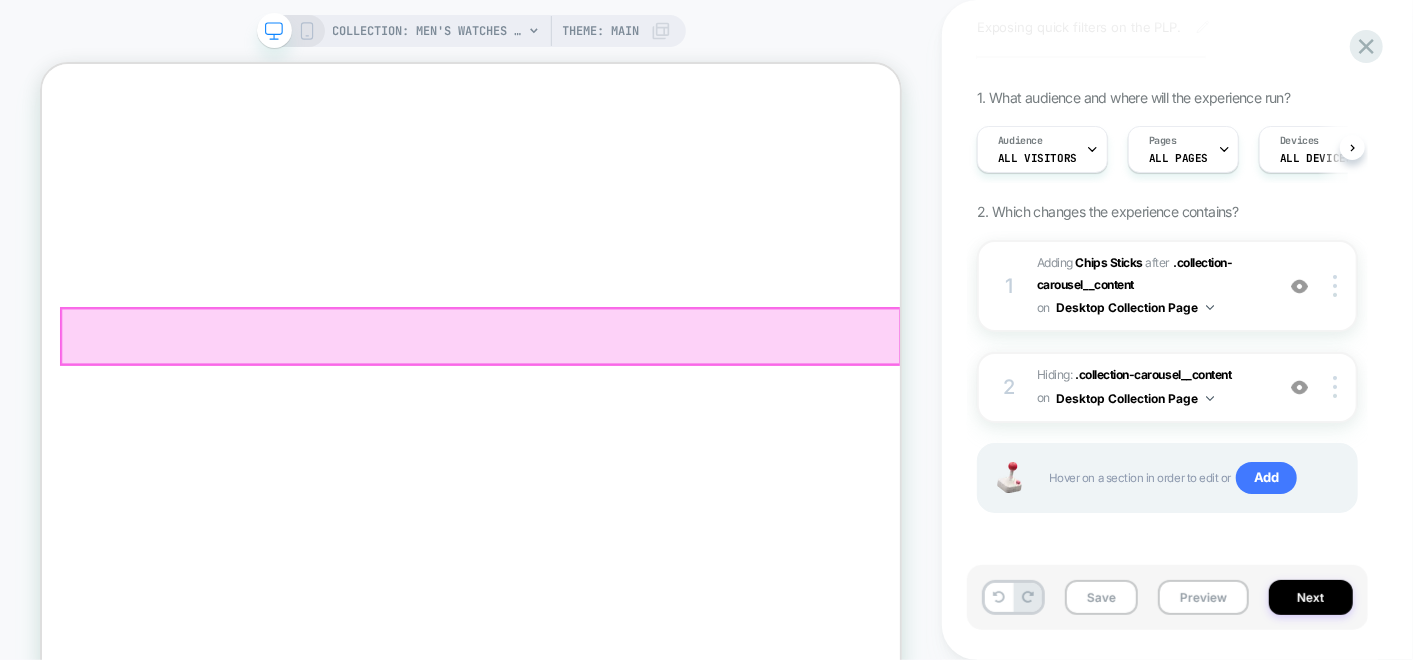 click on "#_loomi_addon_1754319271203" at bounding box center [613, 156546] 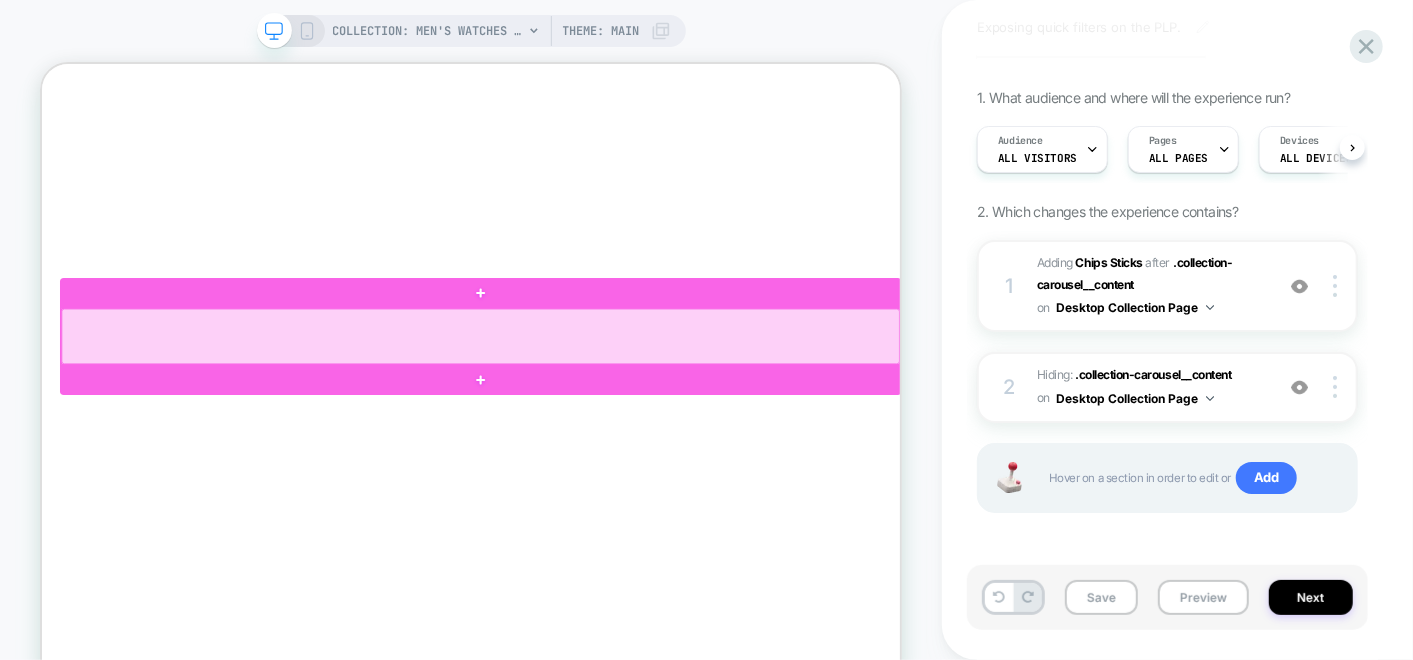 click at bounding box center (626, 426) 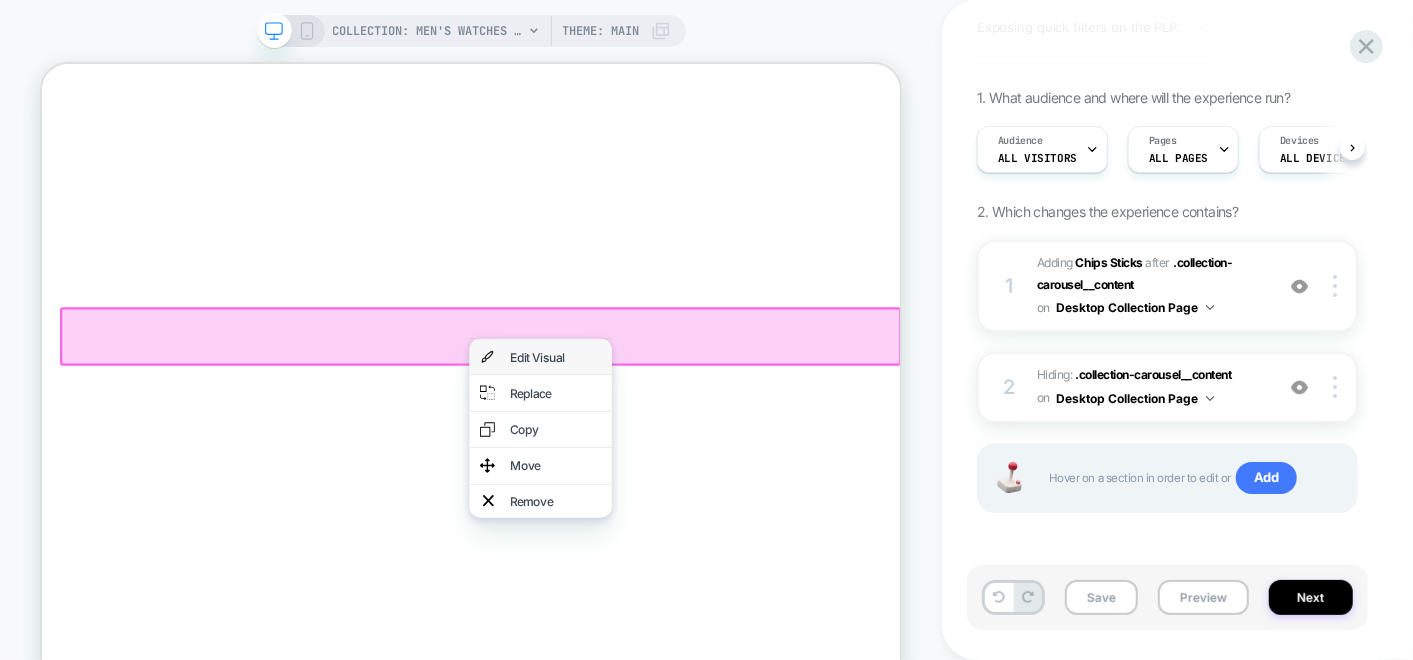 click on "Edit Visual" at bounding box center [726, 454] 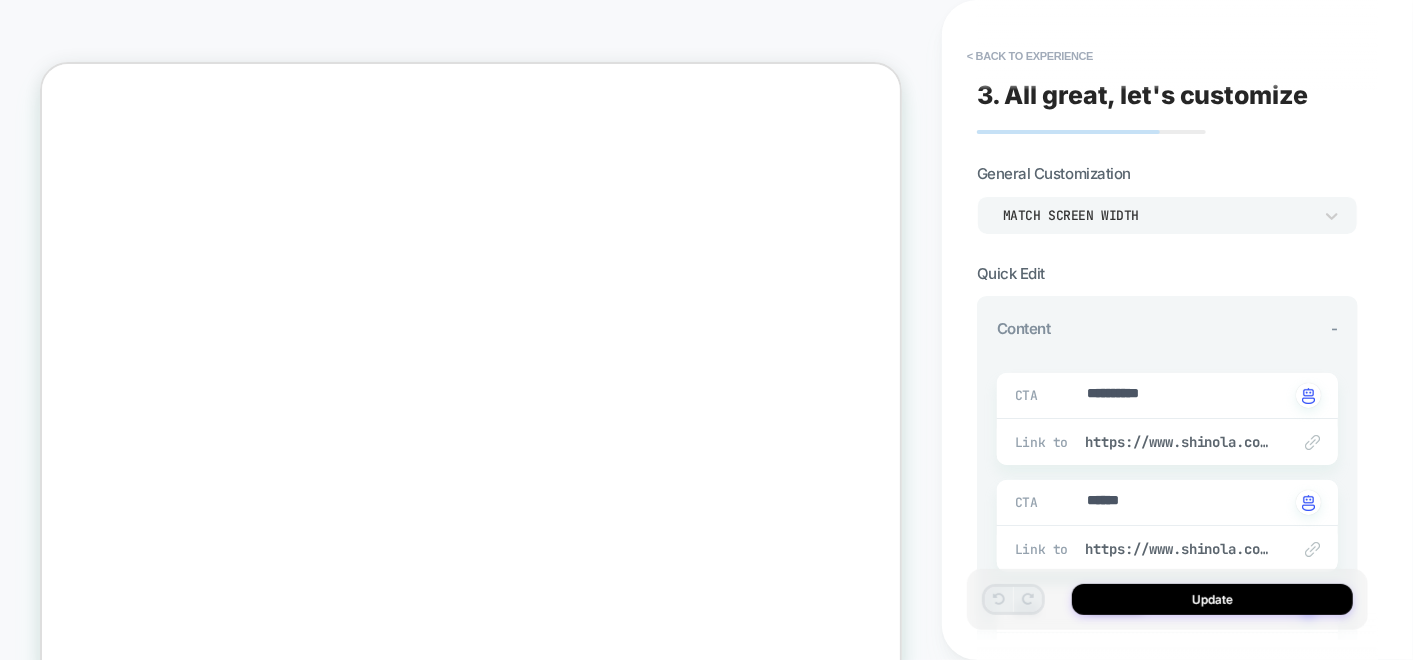 scroll, scrollTop: 95, scrollLeft: 0, axis: vertical 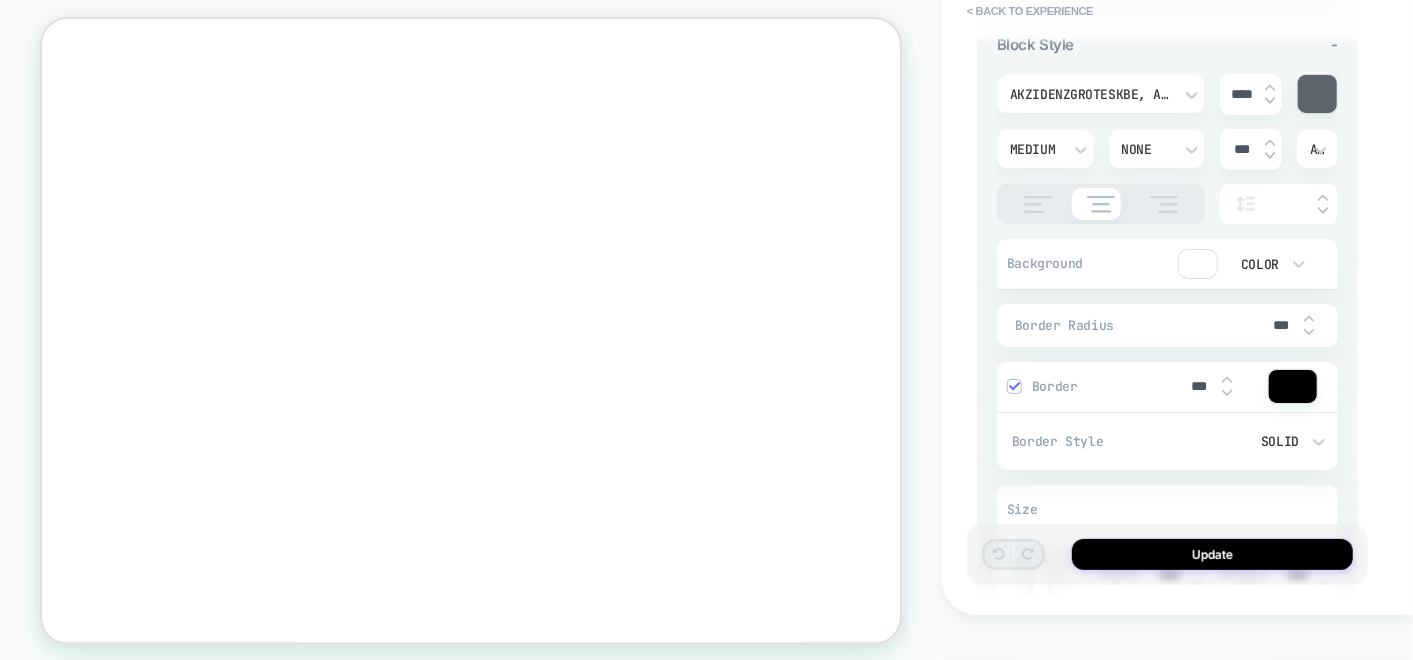 click at bounding box center [1038, 204] 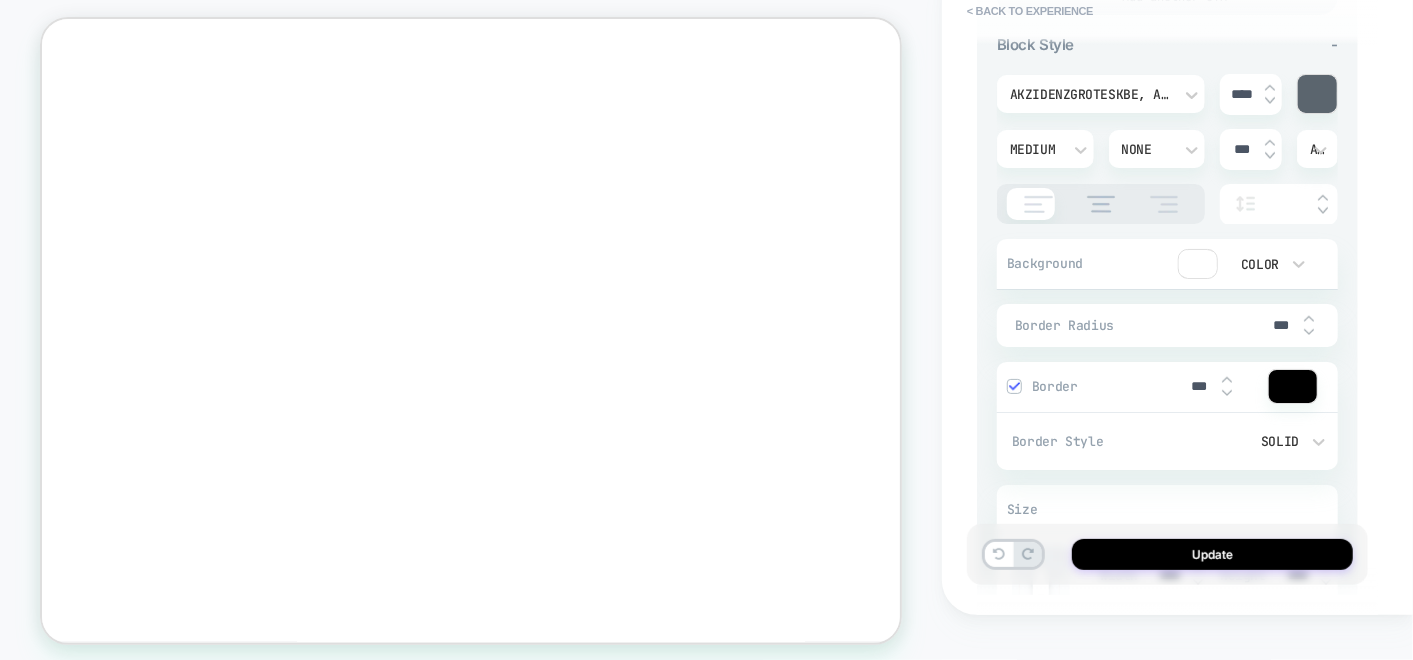 click at bounding box center [1101, 204] 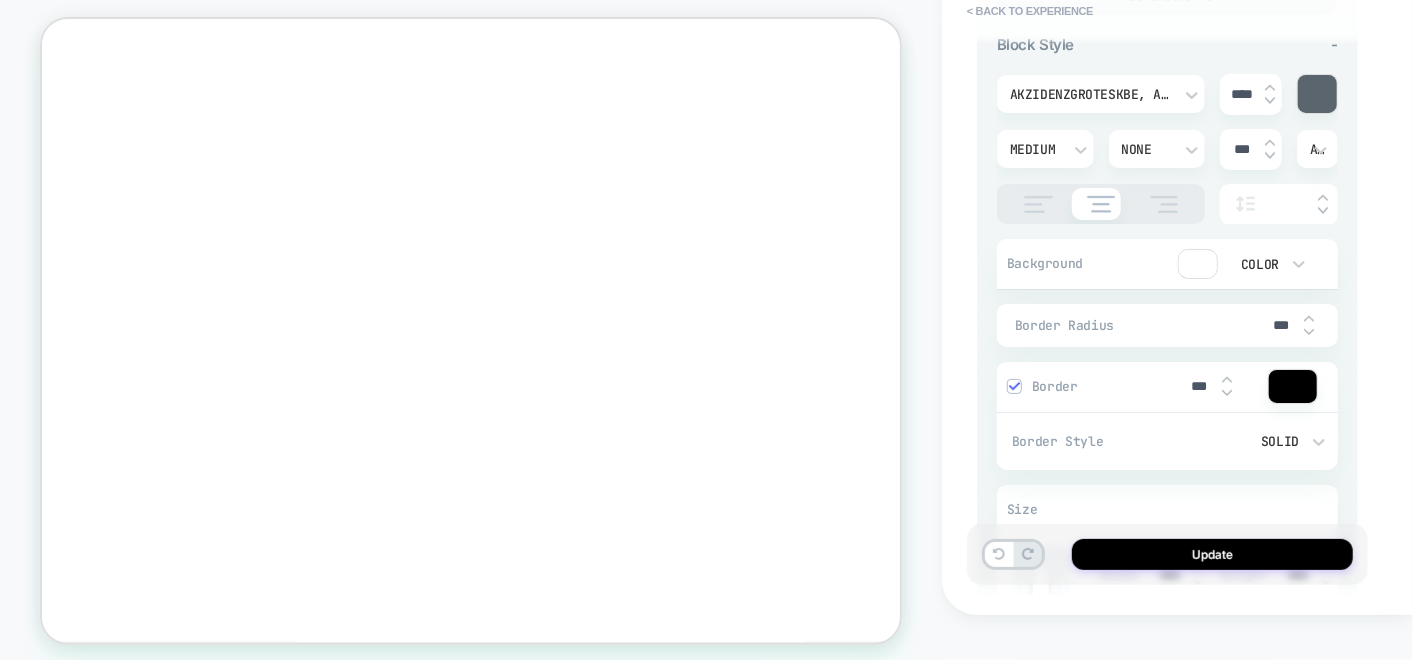 scroll, scrollTop: 555, scrollLeft: 0, axis: vertical 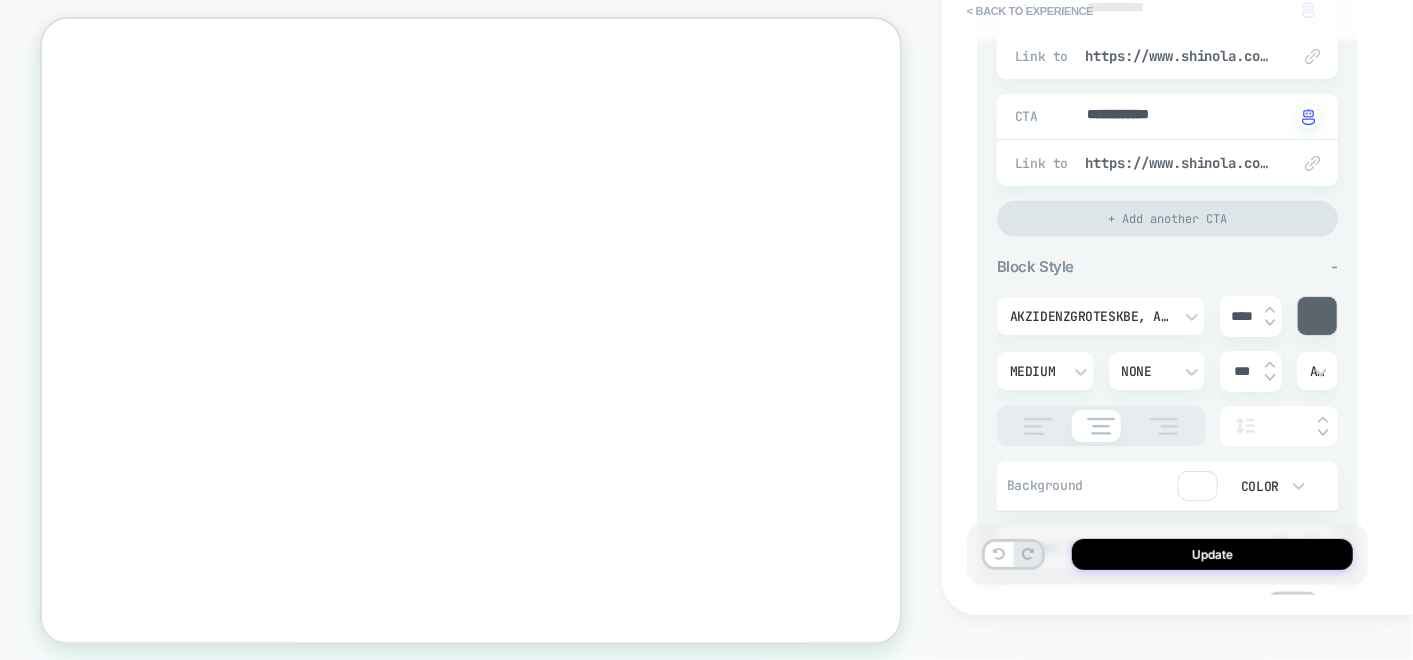 type on "*" 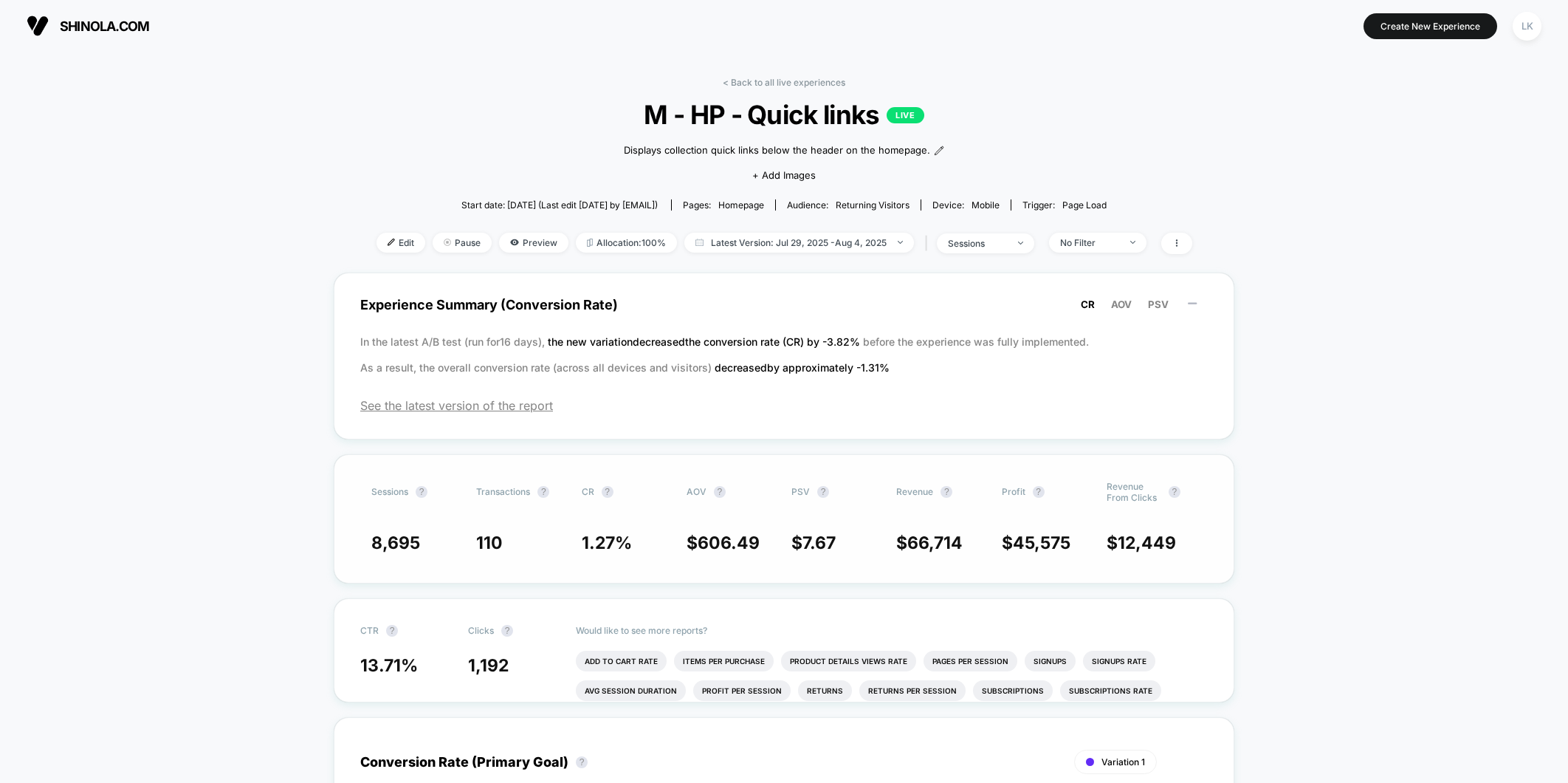 scroll, scrollTop: 0, scrollLeft: 0, axis: both 